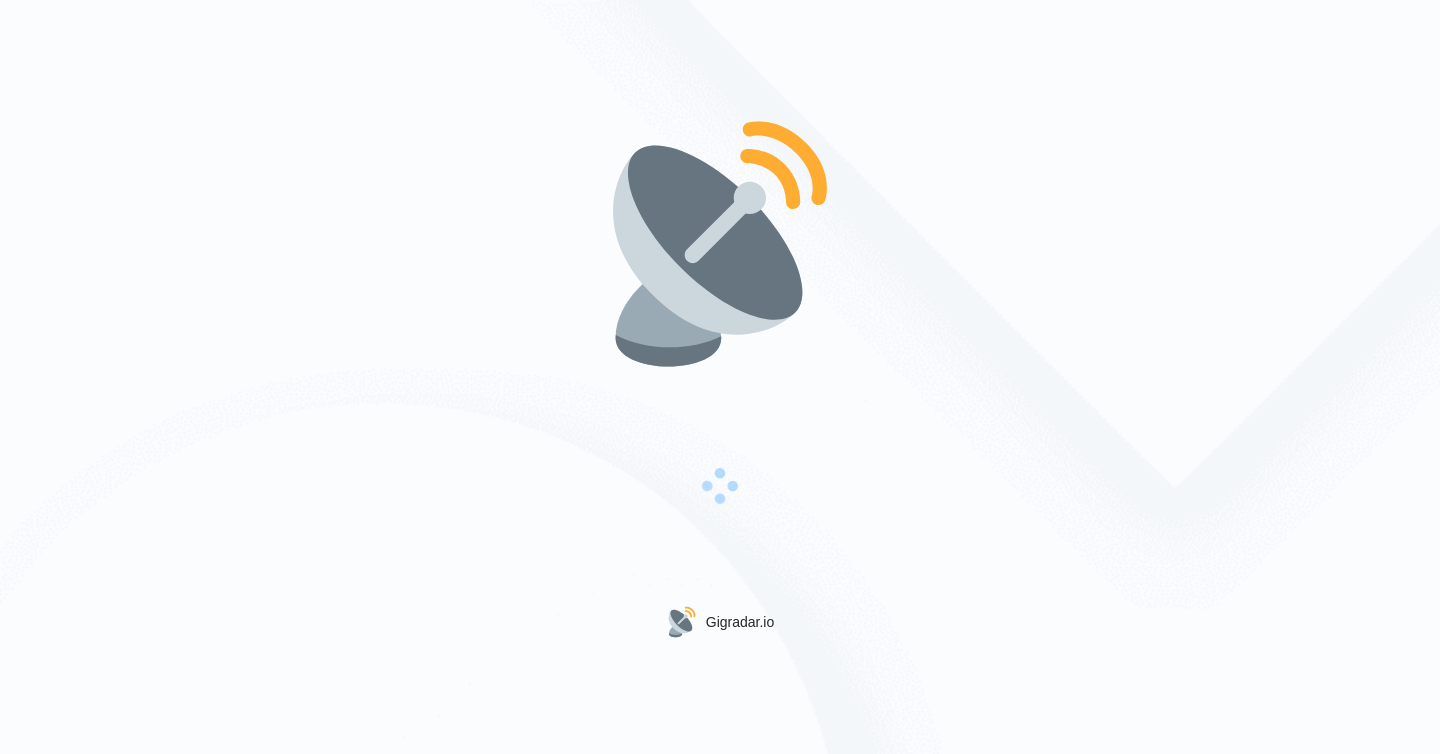 scroll, scrollTop: 0, scrollLeft: 0, axis: both 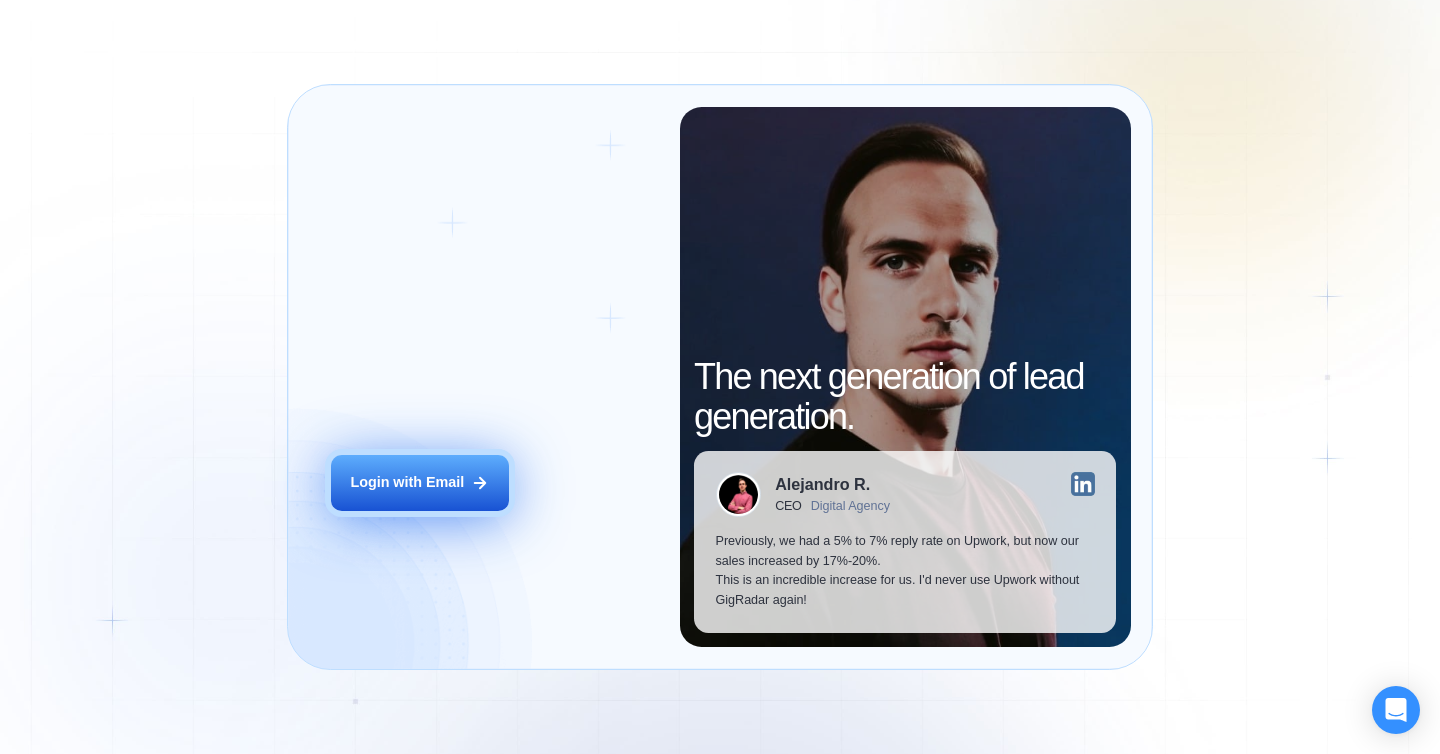 click on "Login with Email" at bounding box center [407, 483] 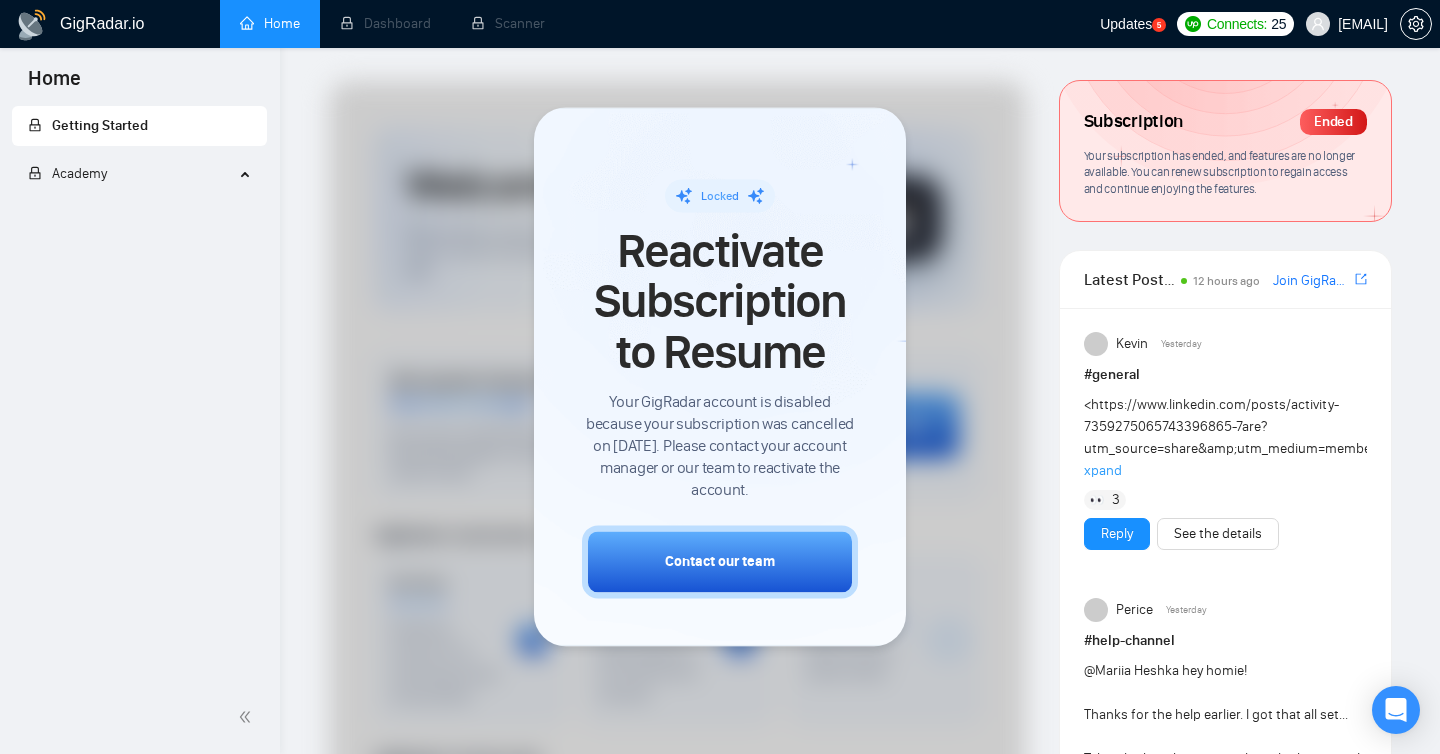 scroll, scrollTop: 0, scrollLeft: 0, axis: both 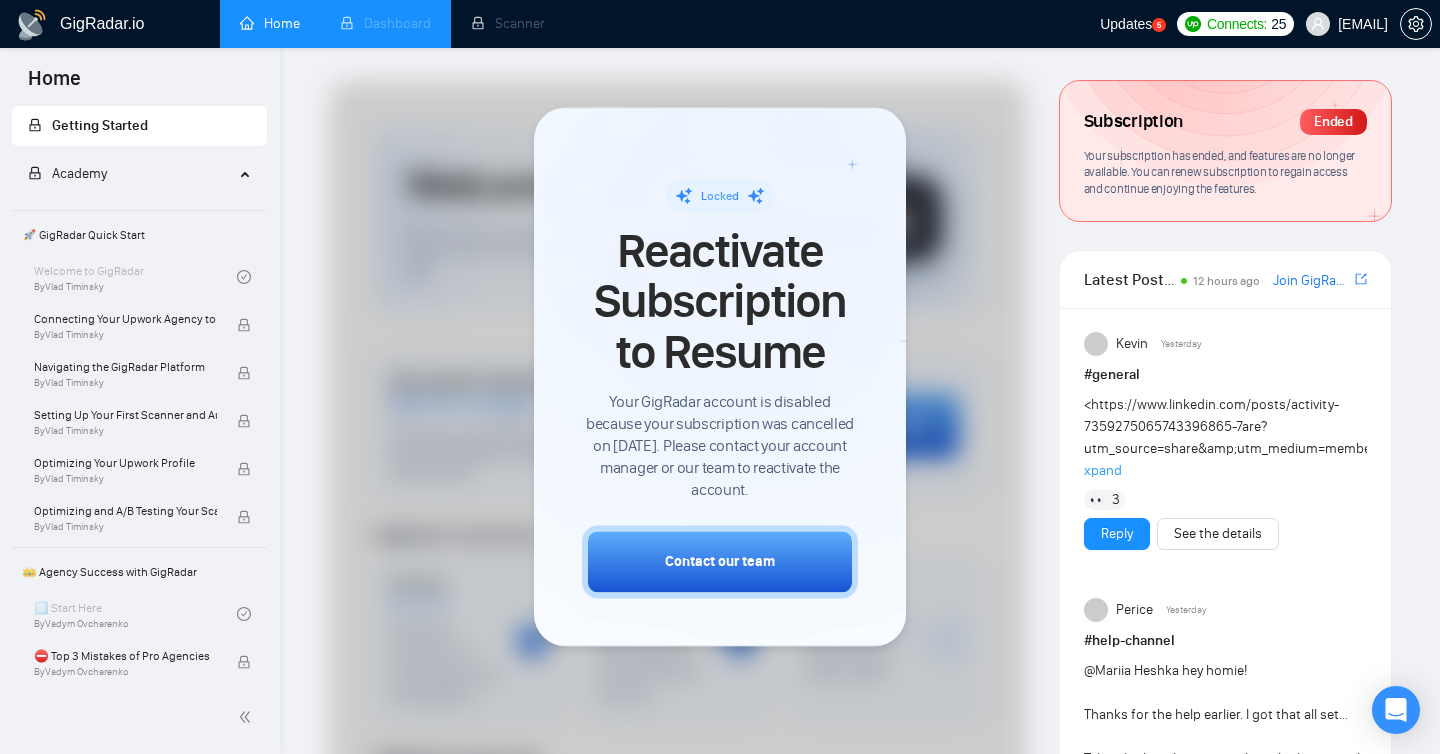 click on "Dashboard" at bounding box center [385, 24] 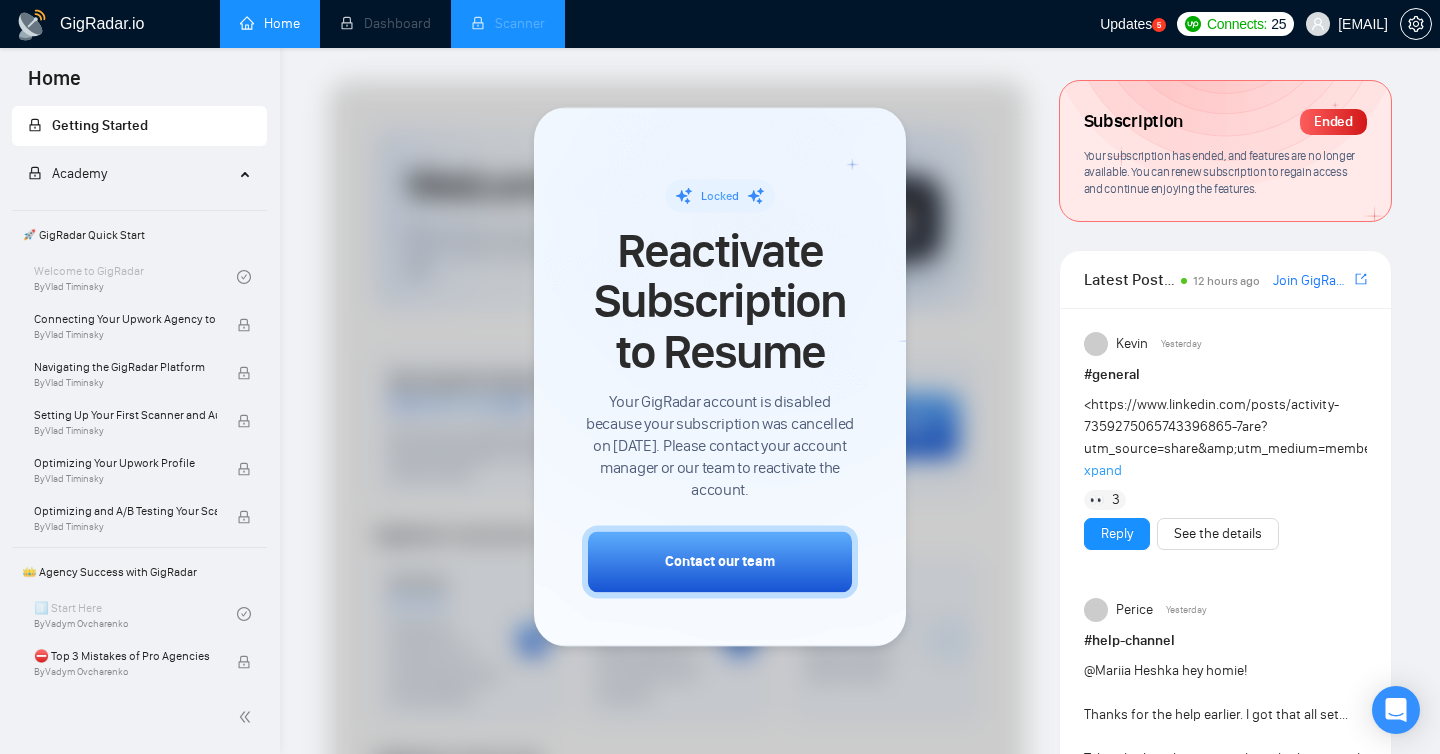 click on "Scanner" at bounding box center (508, 24) 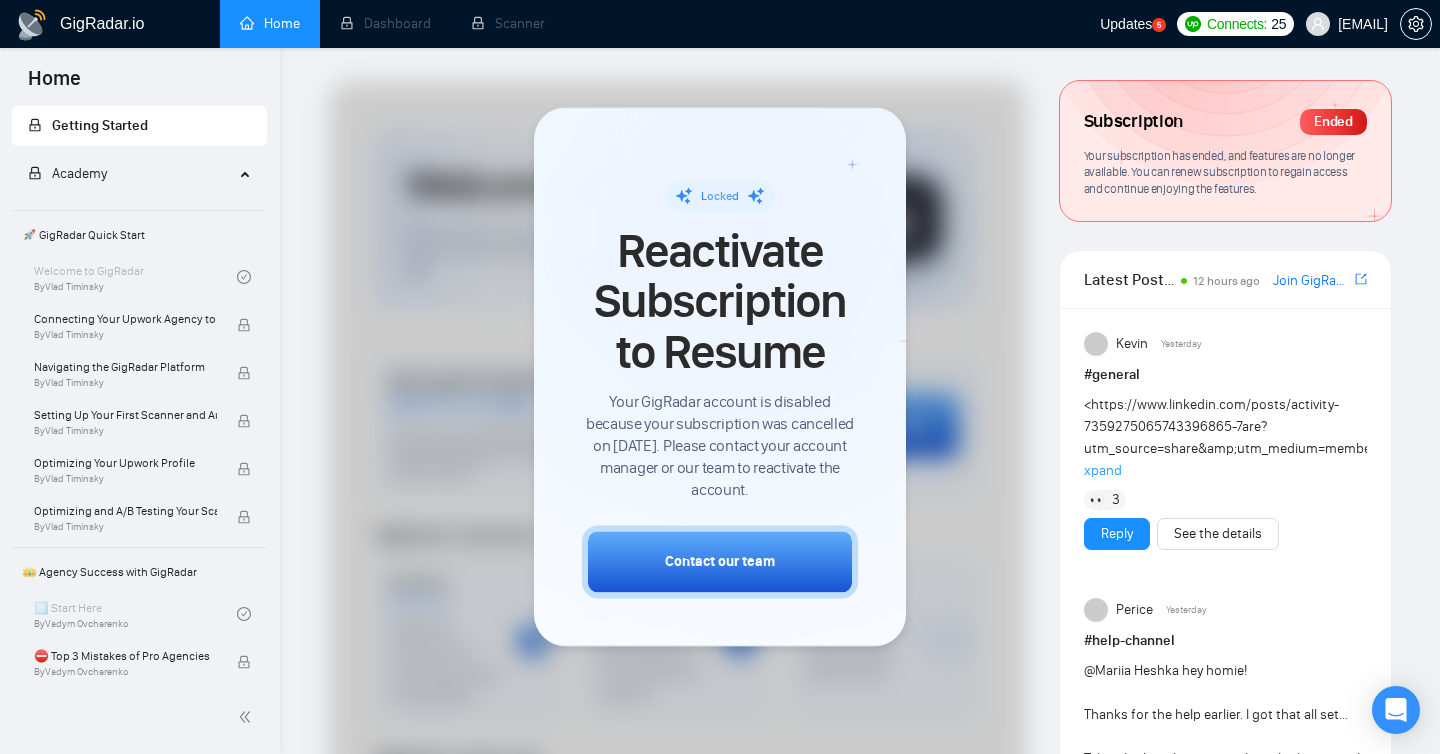 click on "Updates" at bounding box center [1126, 24] 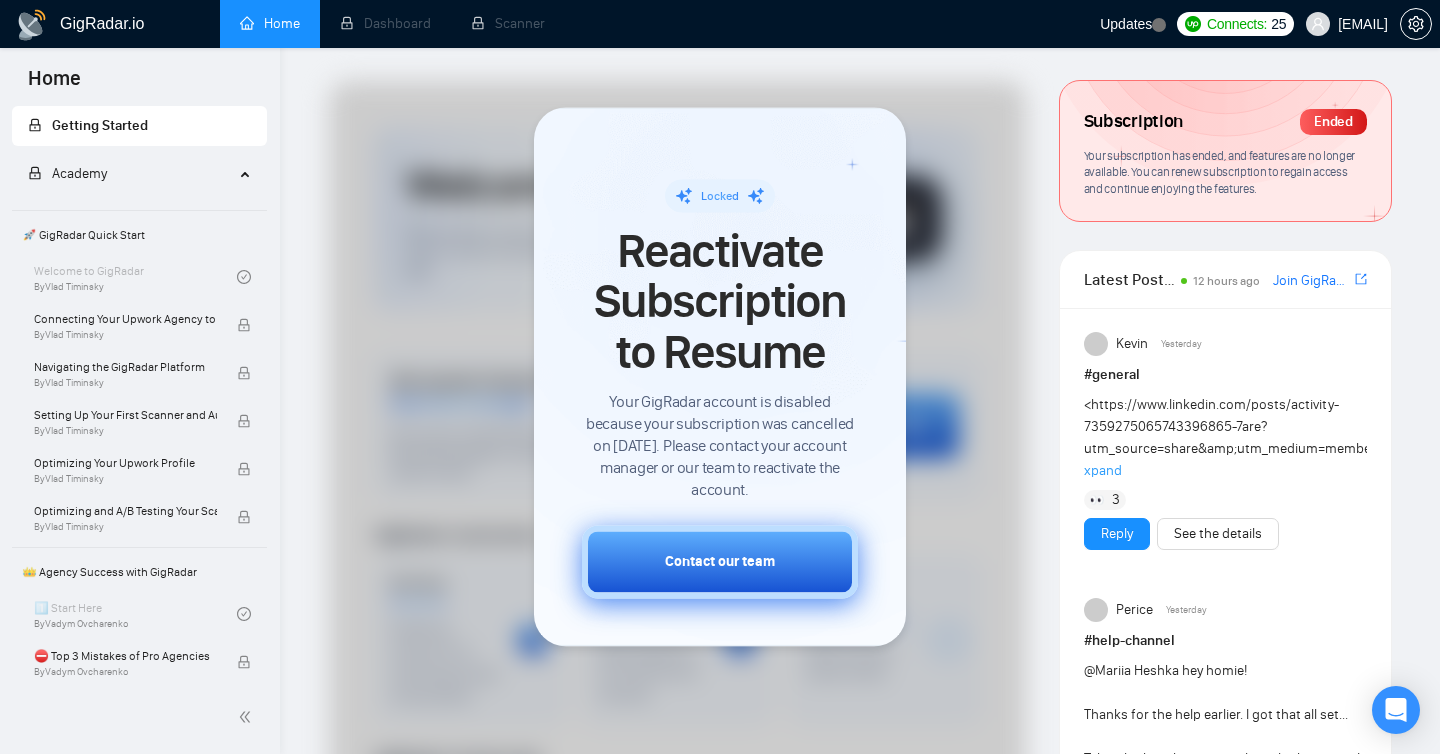 click on "Contact our team" at bounding box center (720, 562) 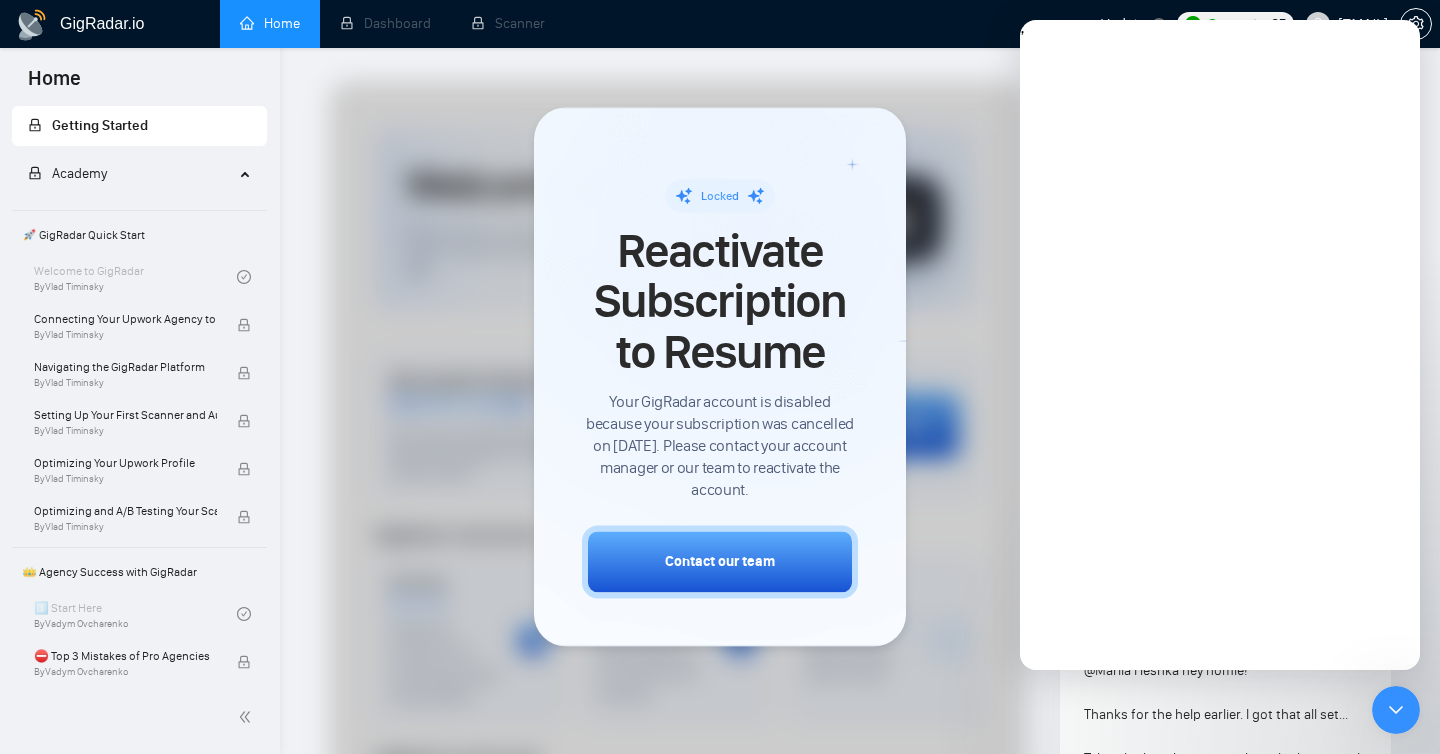 scroll, scrollTop: 0, scrollLeft: 0, axis: both 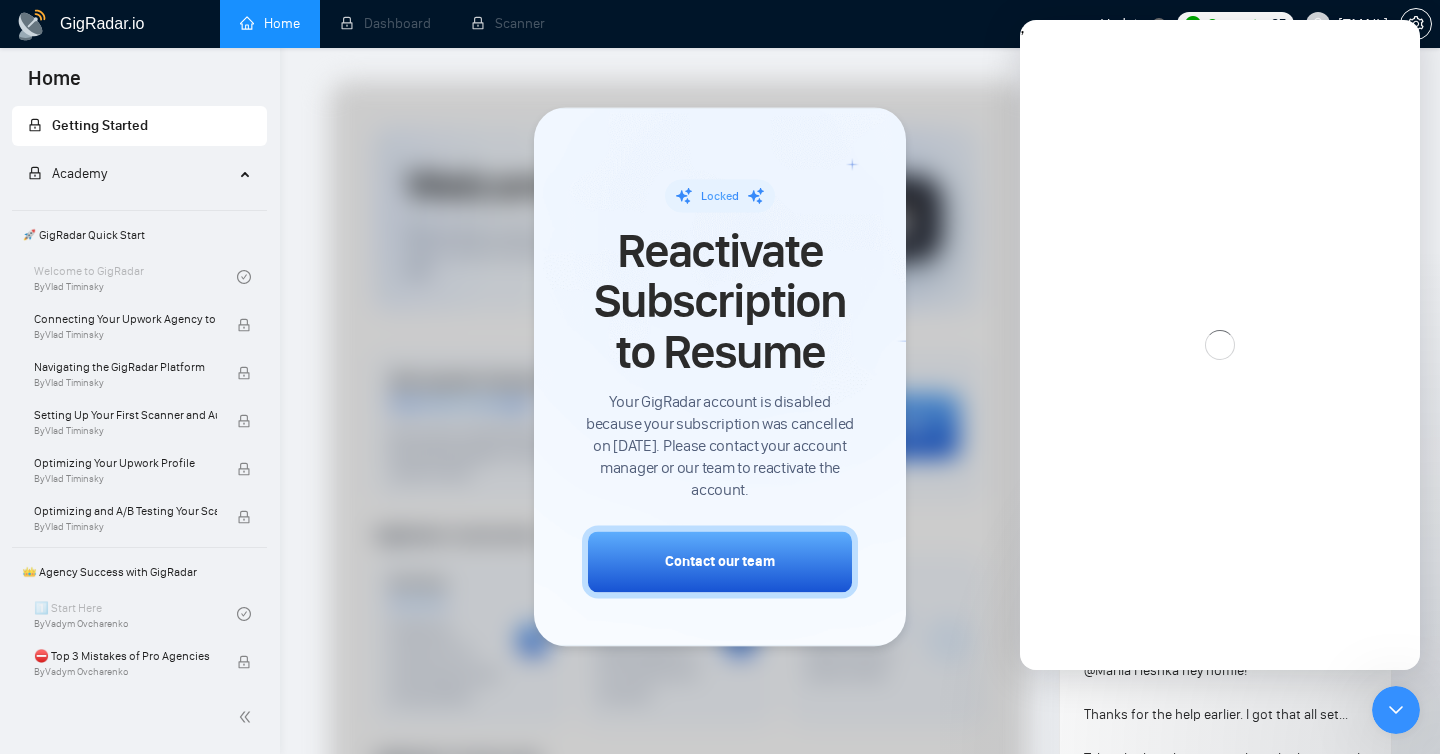 click 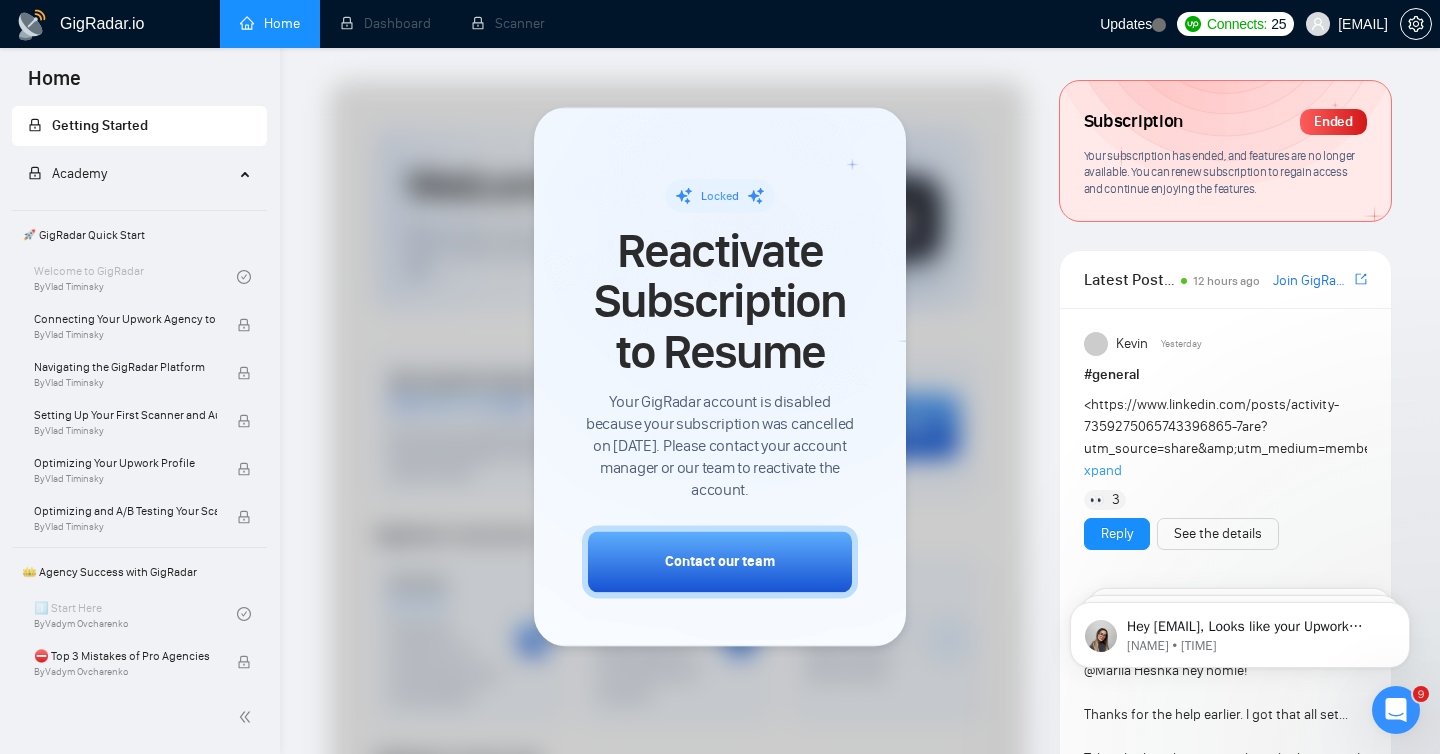 scroll, scrollTop: 0, scrollLeft: 0, axis: both 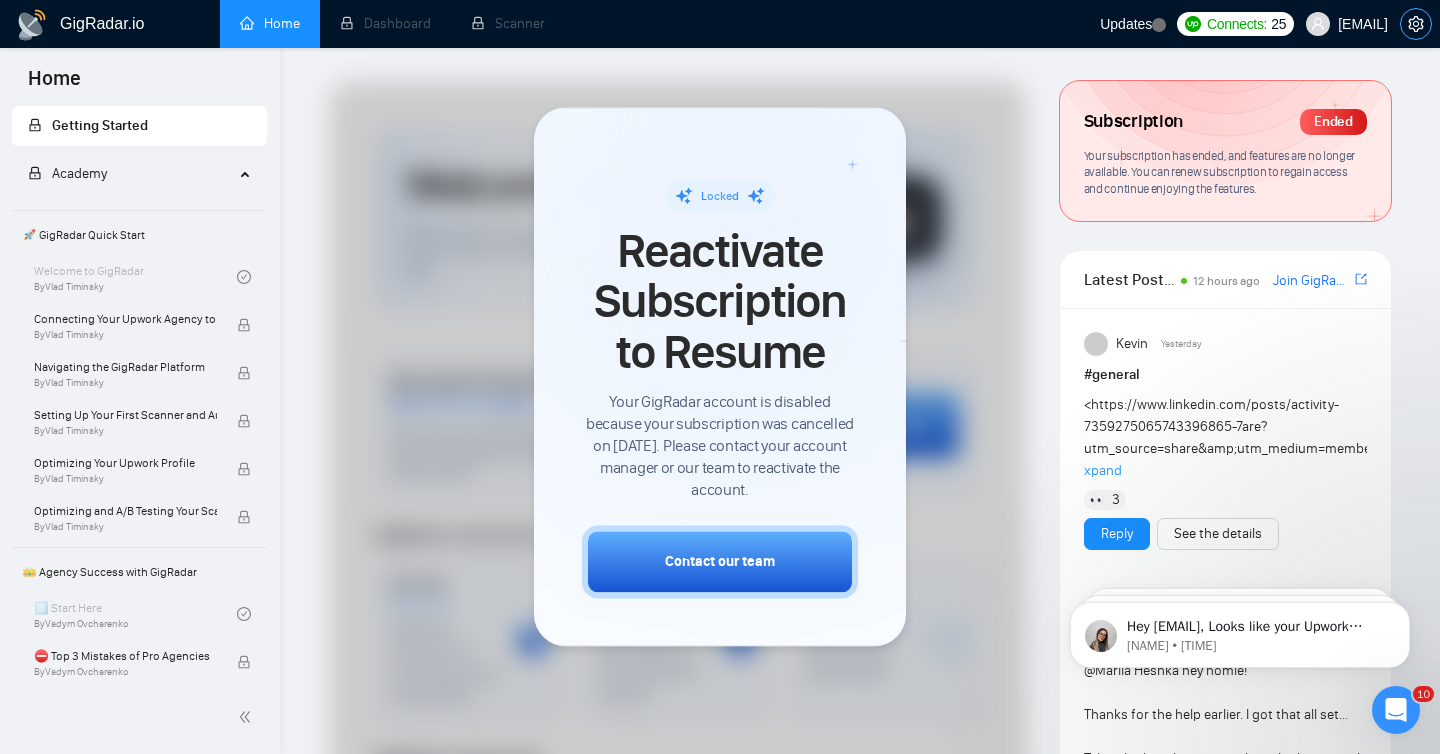 click 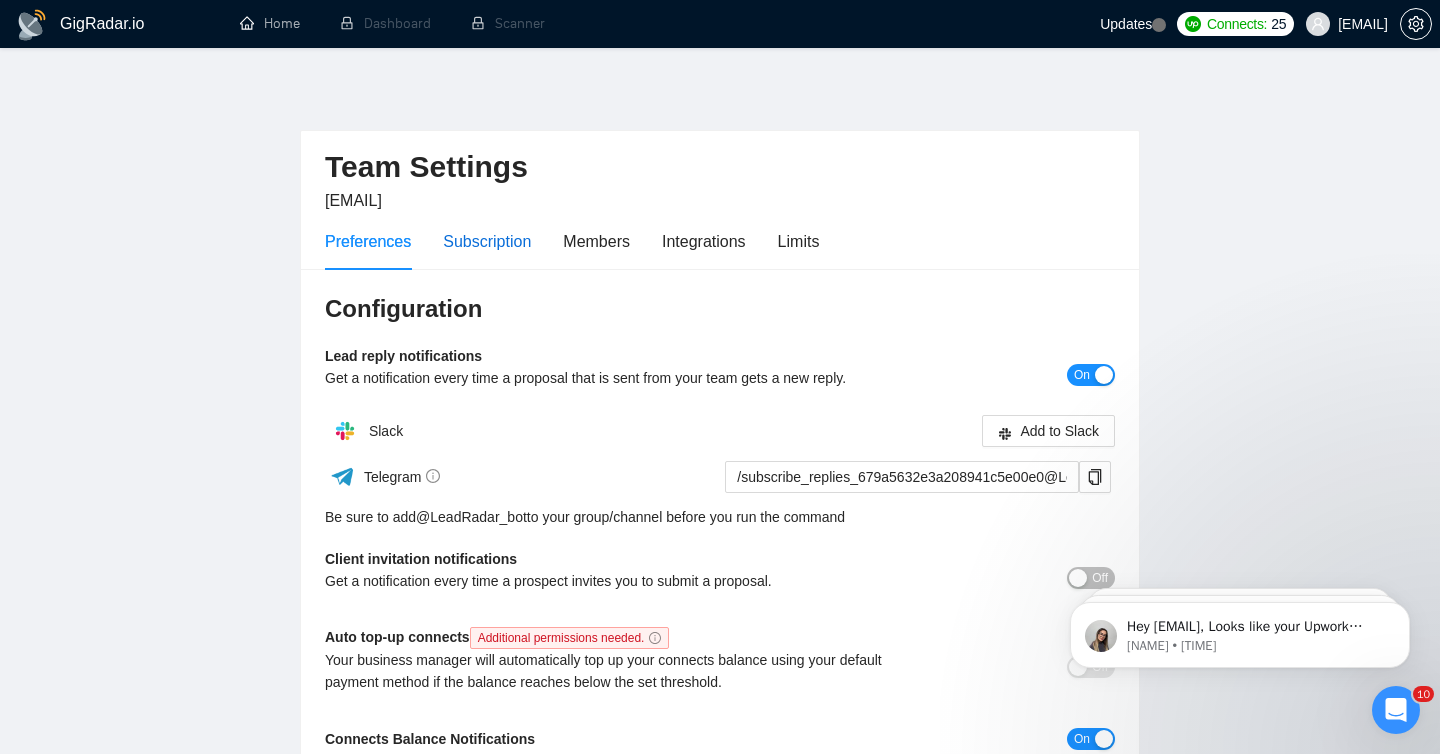 click on "Subscription" at bounding box center (487, 241) 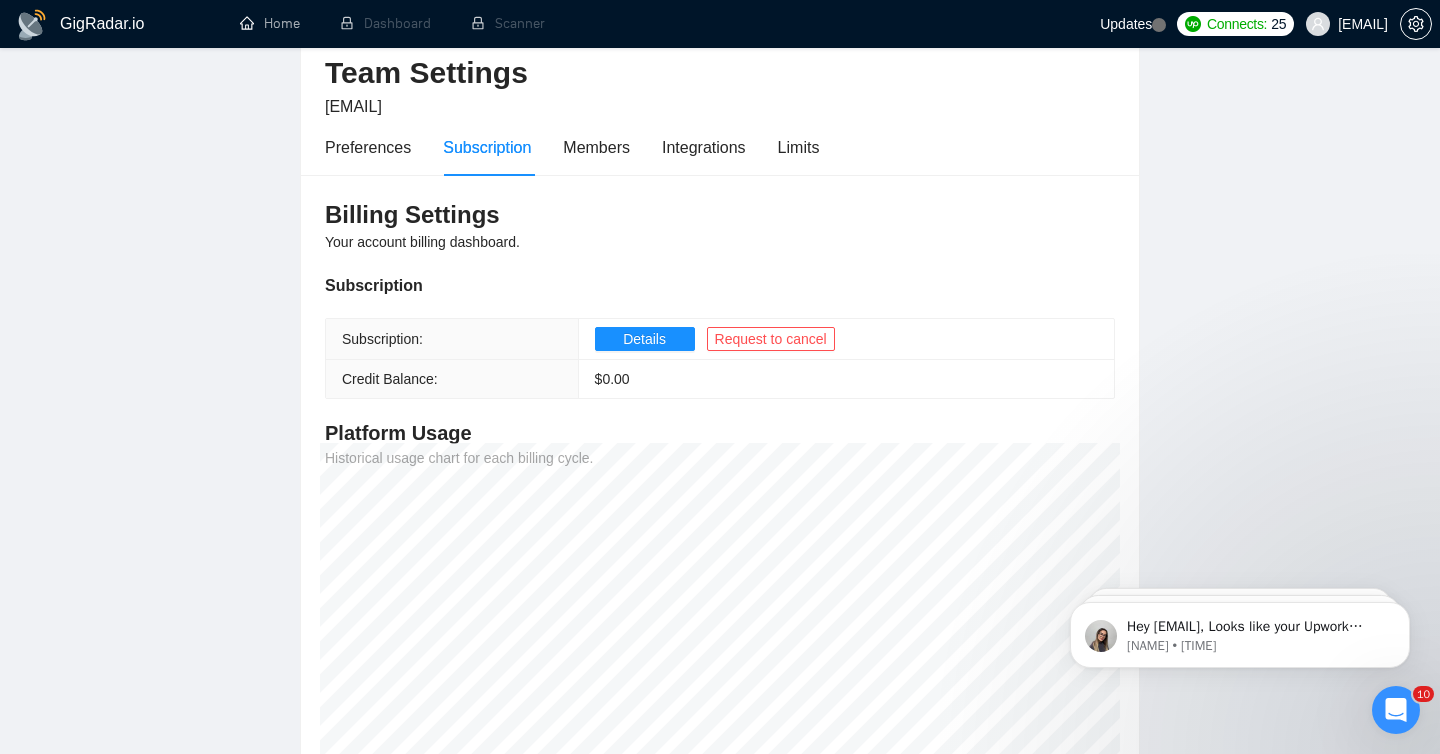 scroll, scrollTop: 0, scrollLeft: 0, axis: both 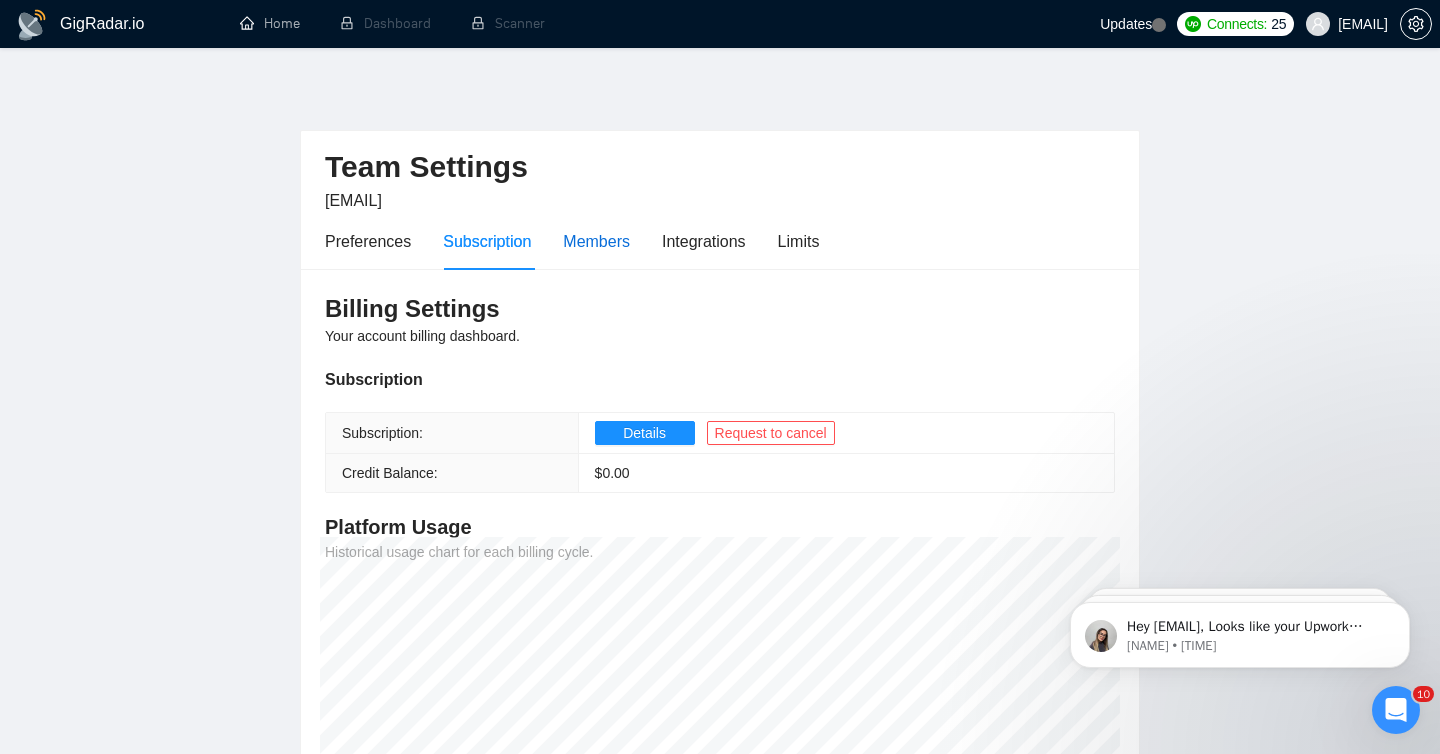 click on "Members" at bounding box center [596, 241] 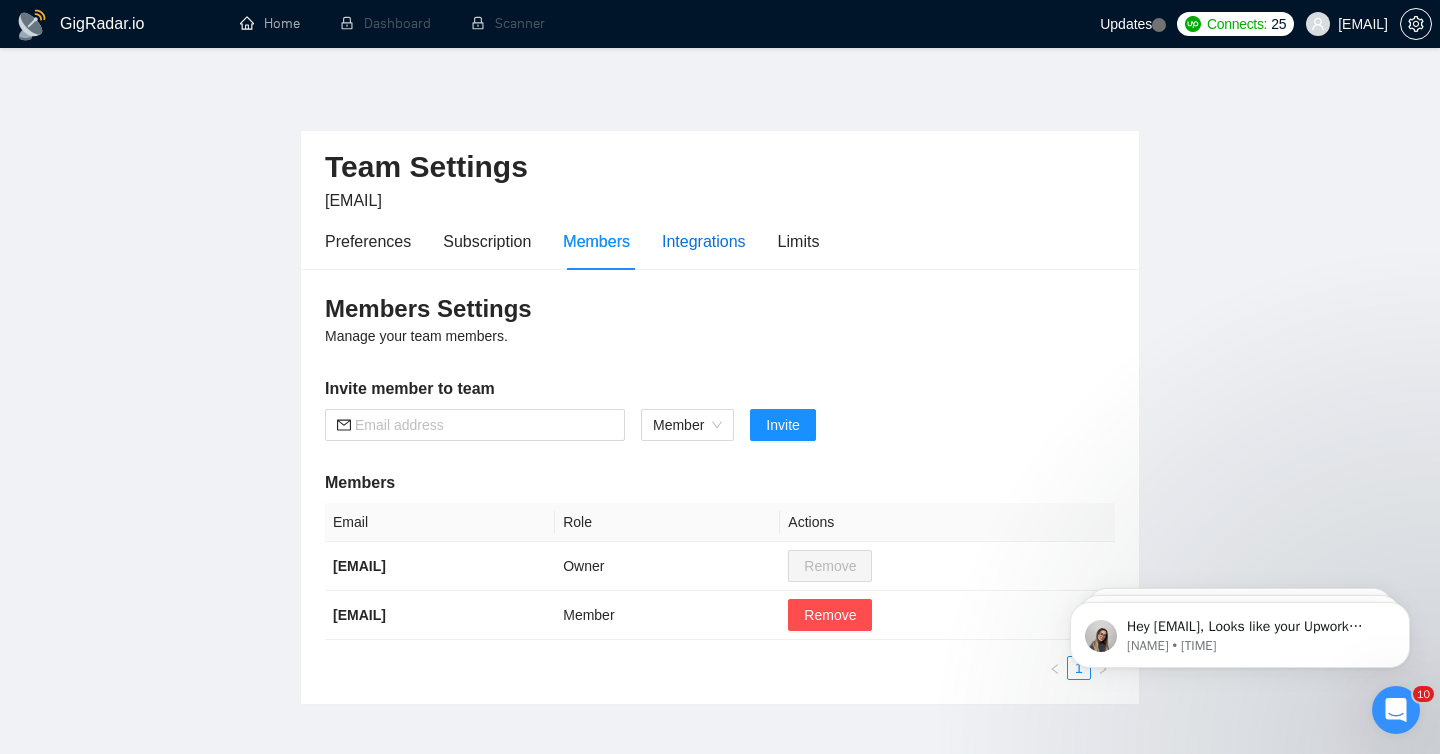 click on "Integrations" at bounding box center (704, 241) 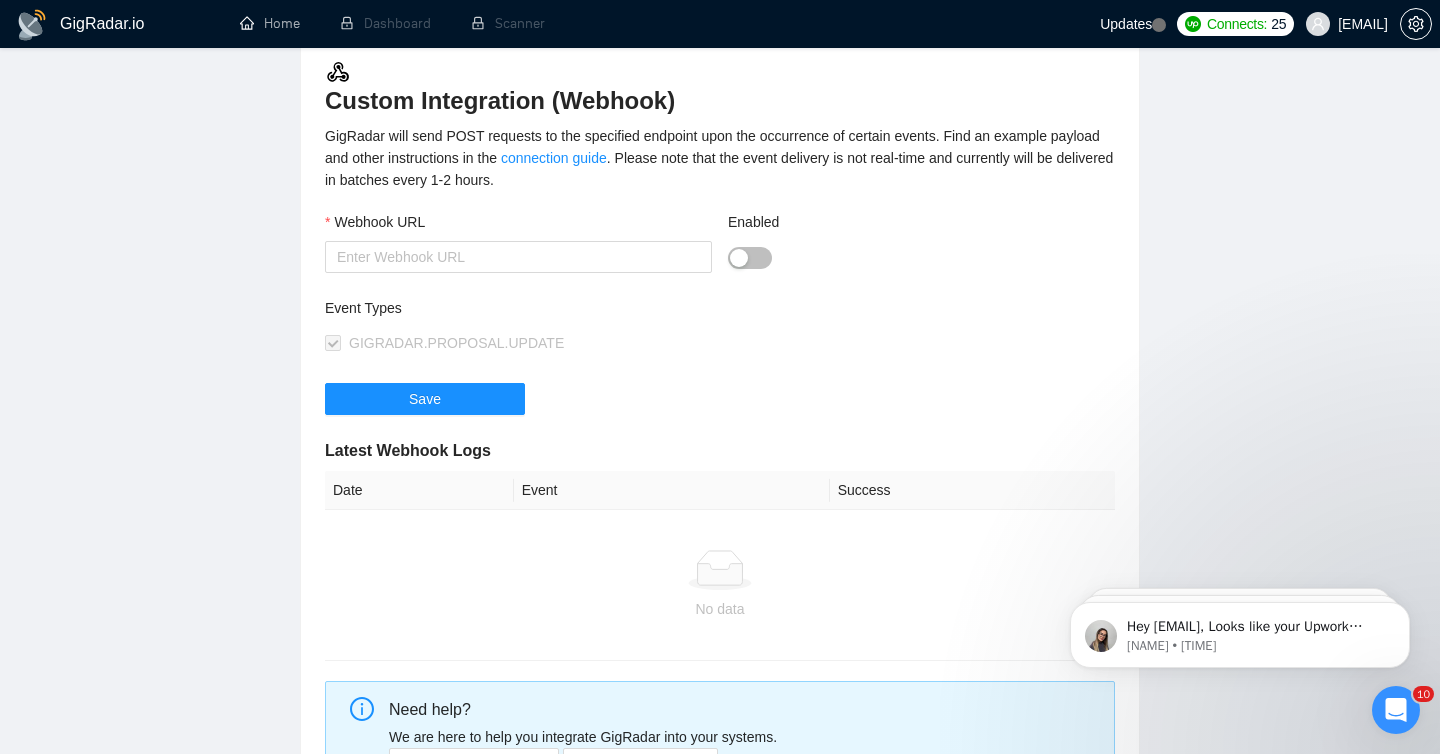 scroll, scrollTop: 0, scrollLeft: 0, axis: both 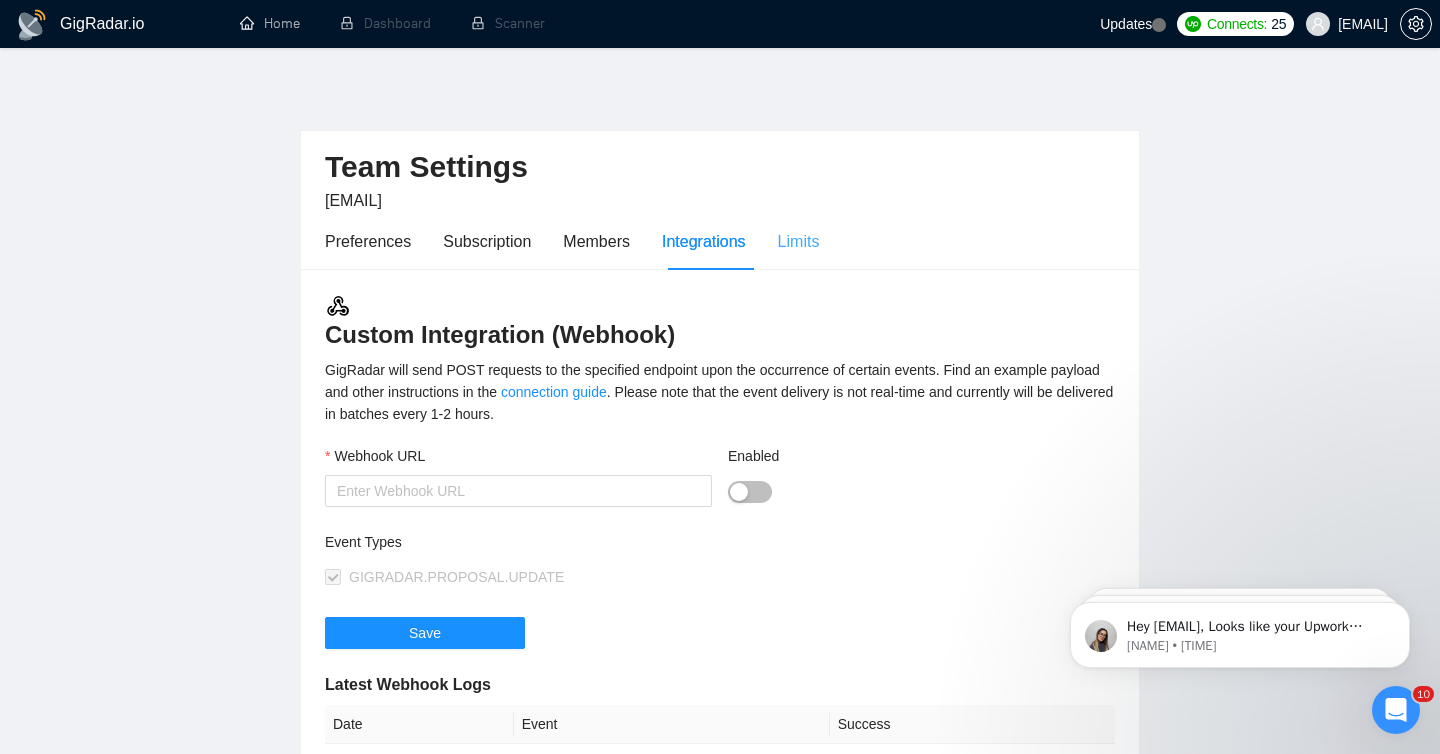 click on "Limits" at bounding box center (799, 241) 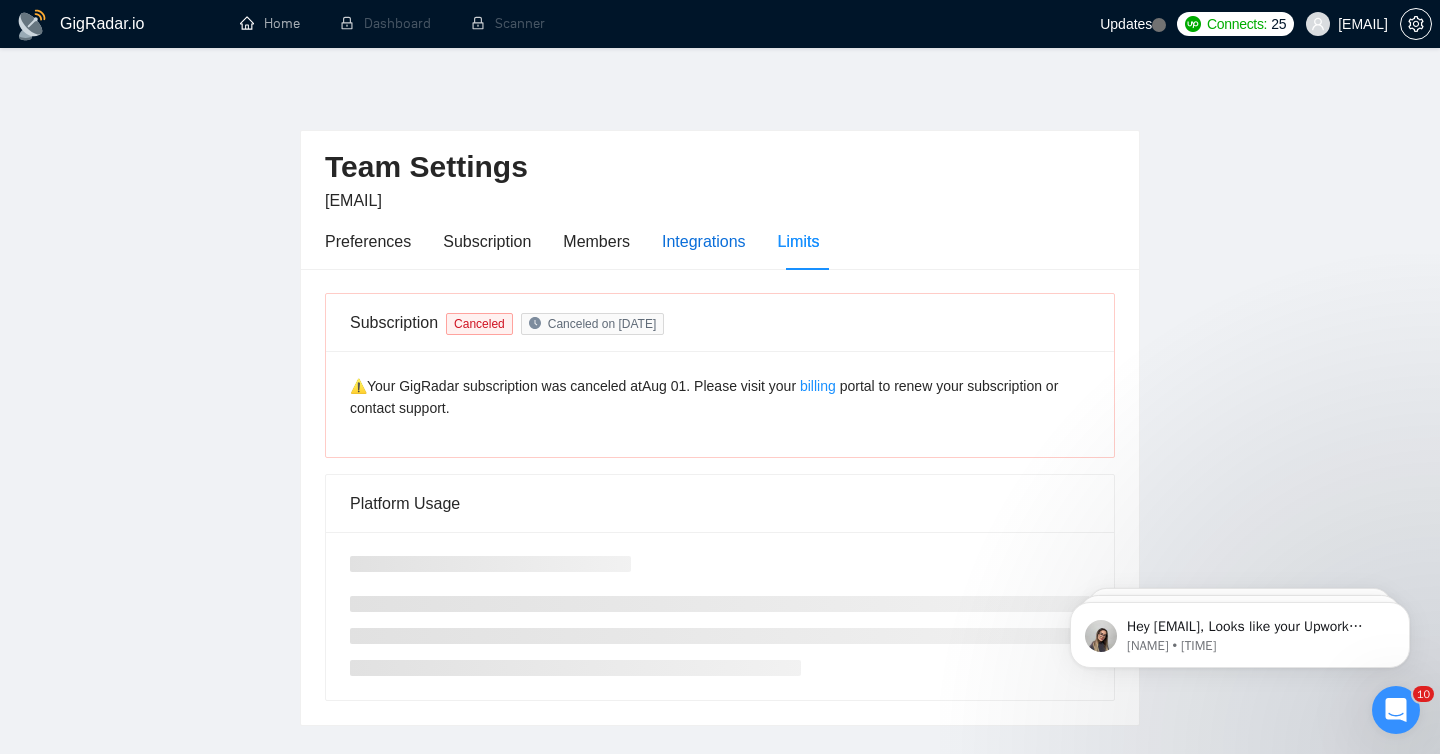 click on "Integrations" at bounding box center (704, 241) 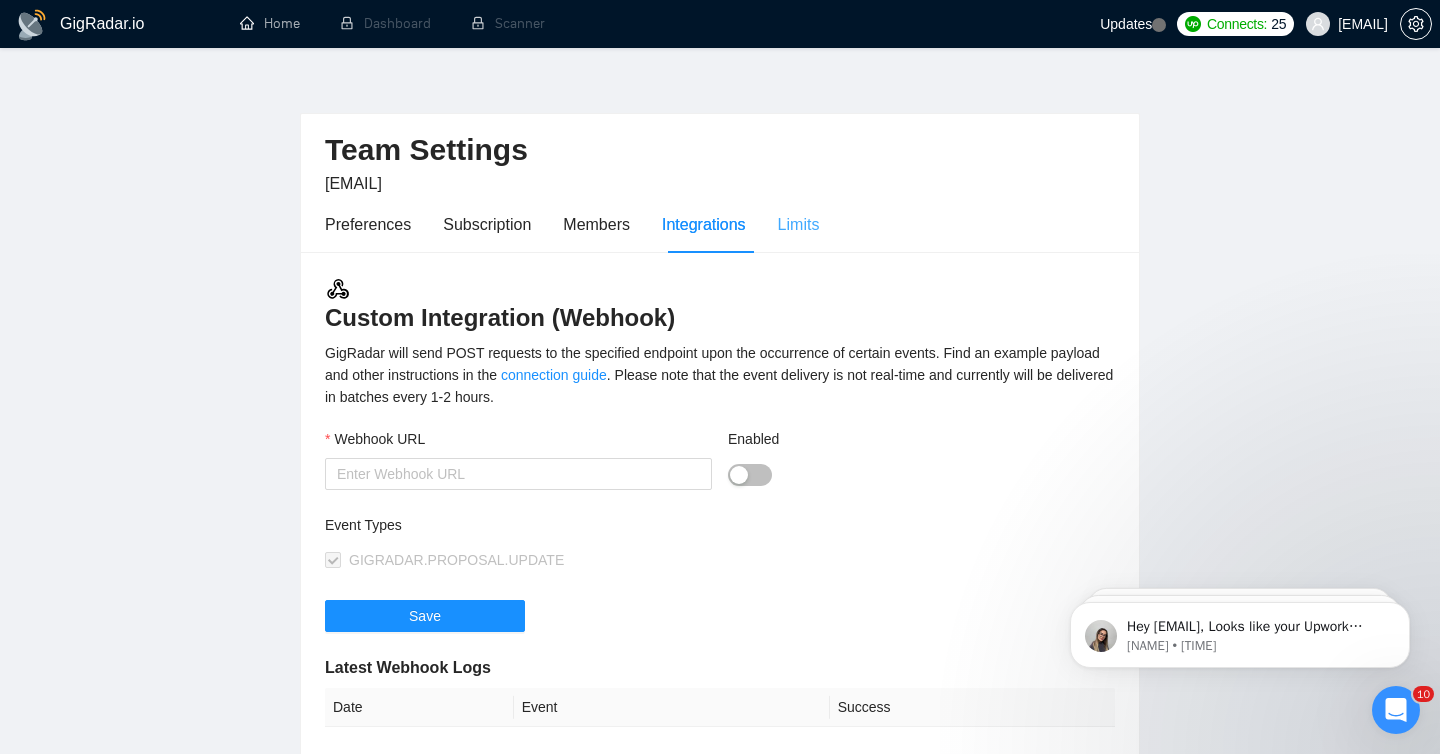 scroll, scrollTop: 0, scrollLeft: 0, axis: both 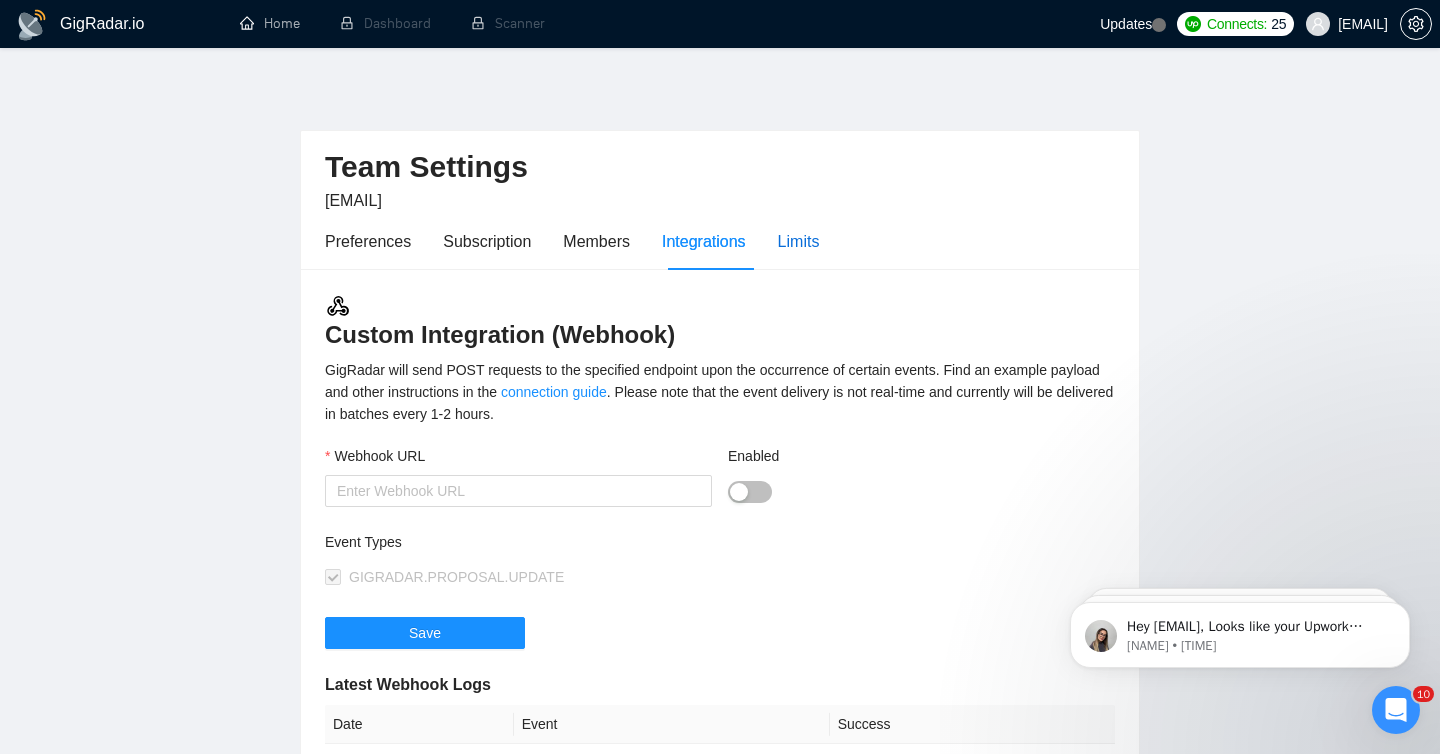 click on "Limits" at bounding box center (799, 241) 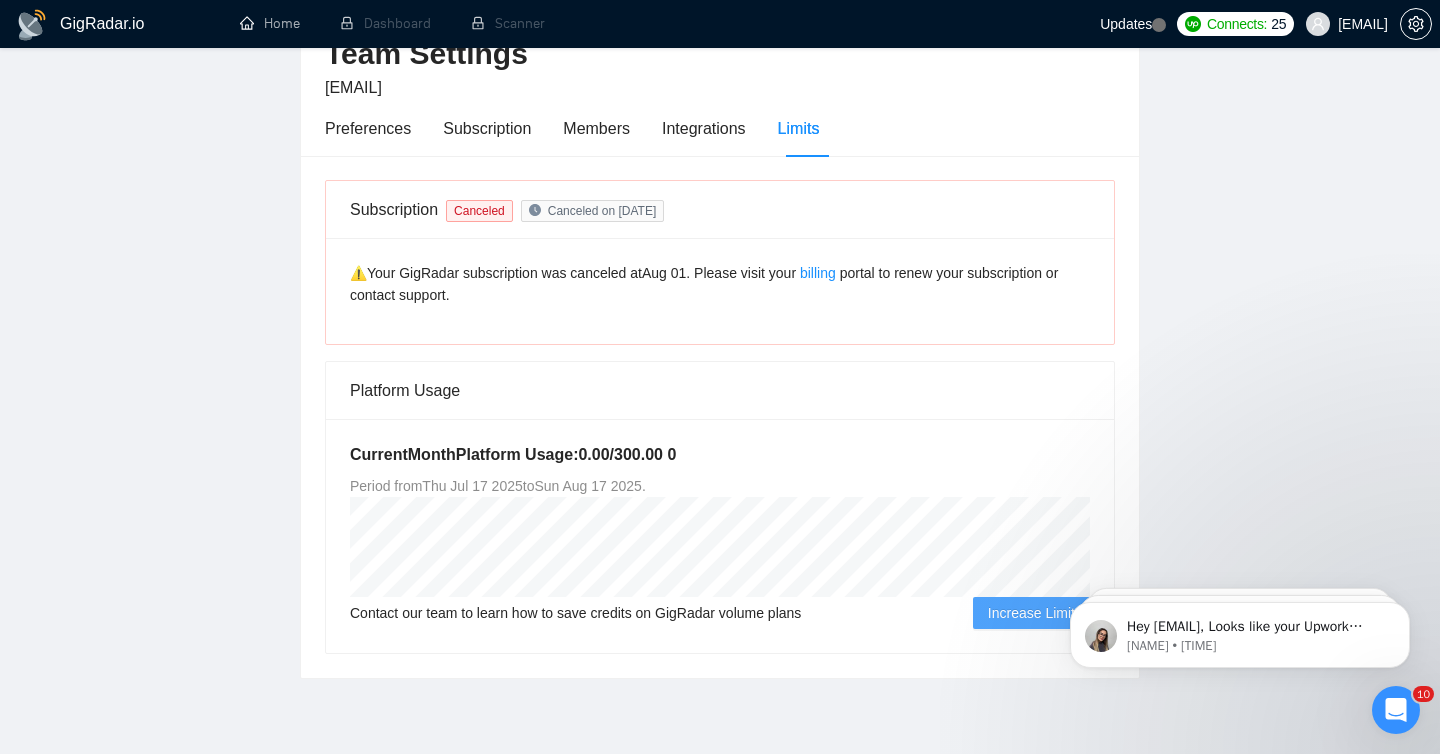 scroll, scrollTop: 0, scrollLeft: 0, axis: both 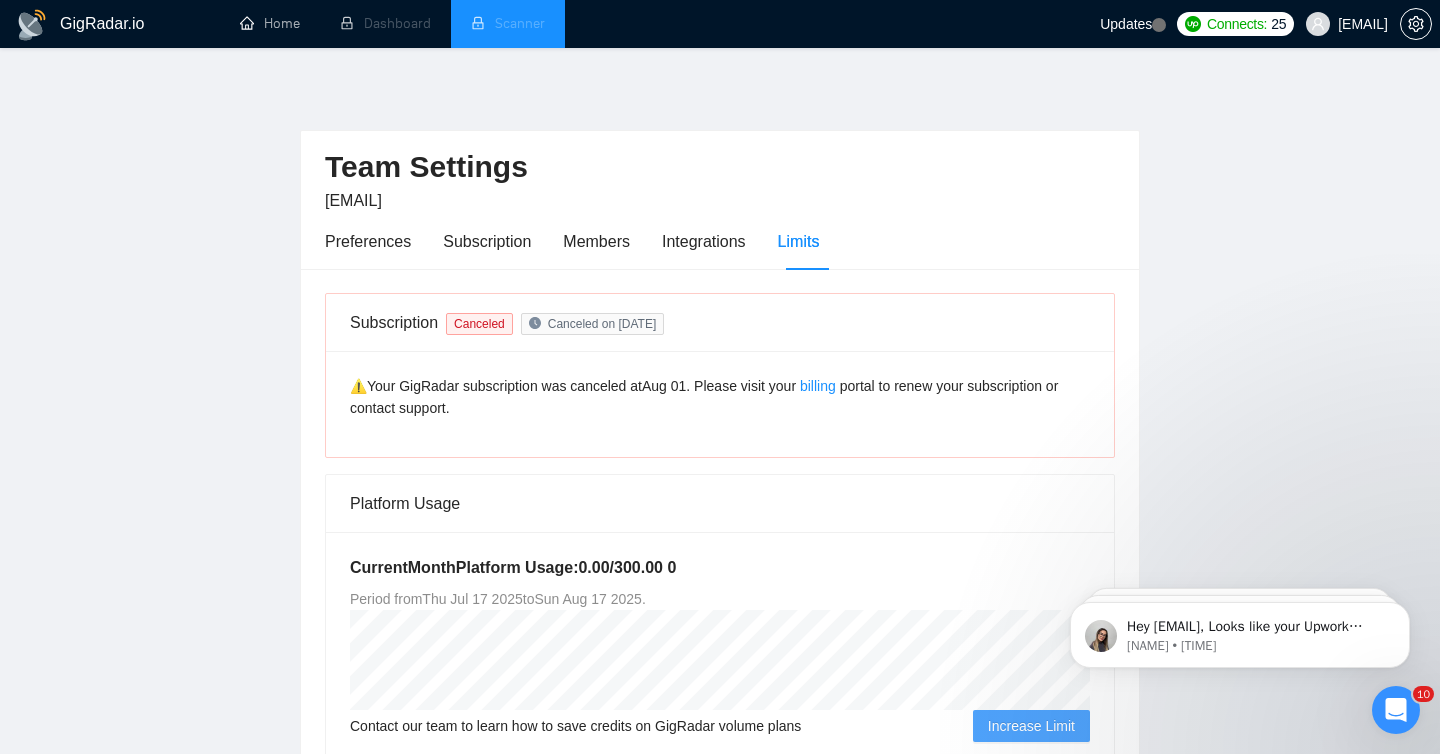 click on "Scanner" at bounding box center (508, 24) 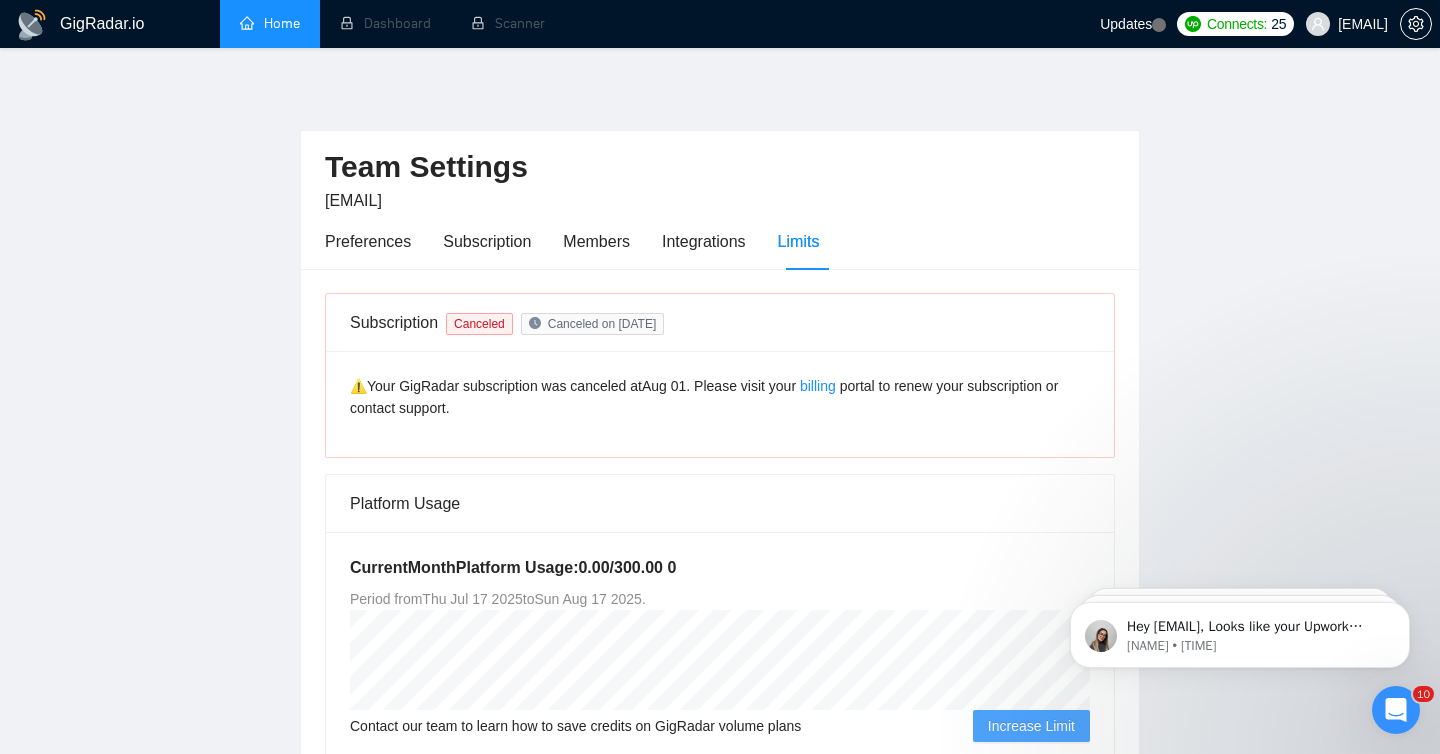 click on "Home" at bounding box center (270, 23) 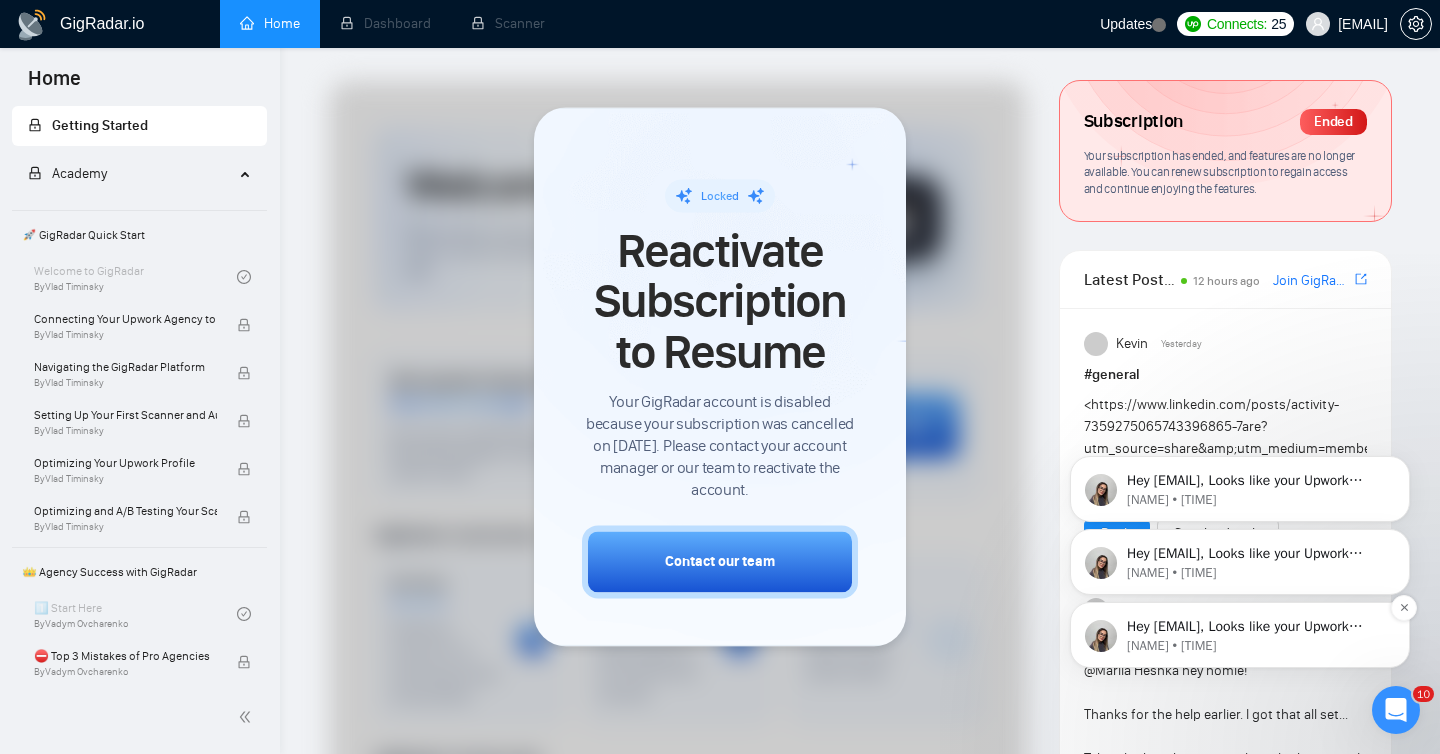 click on "Hey fasih0236@gmail.com, Looks like your Upwork agency Think Tech ran out of connects. We recently tried to send a proposal for a job found by Landing page Developer, but we could not because the number of connects was insufficient. If you don't top up your connects soon, all your Auto Bidders will be disabled, and you will have to reactivate it again. Please consider enabling the Auto Top-Up Feature to avoid this happening in the future." at bounding box center [1256, 627] 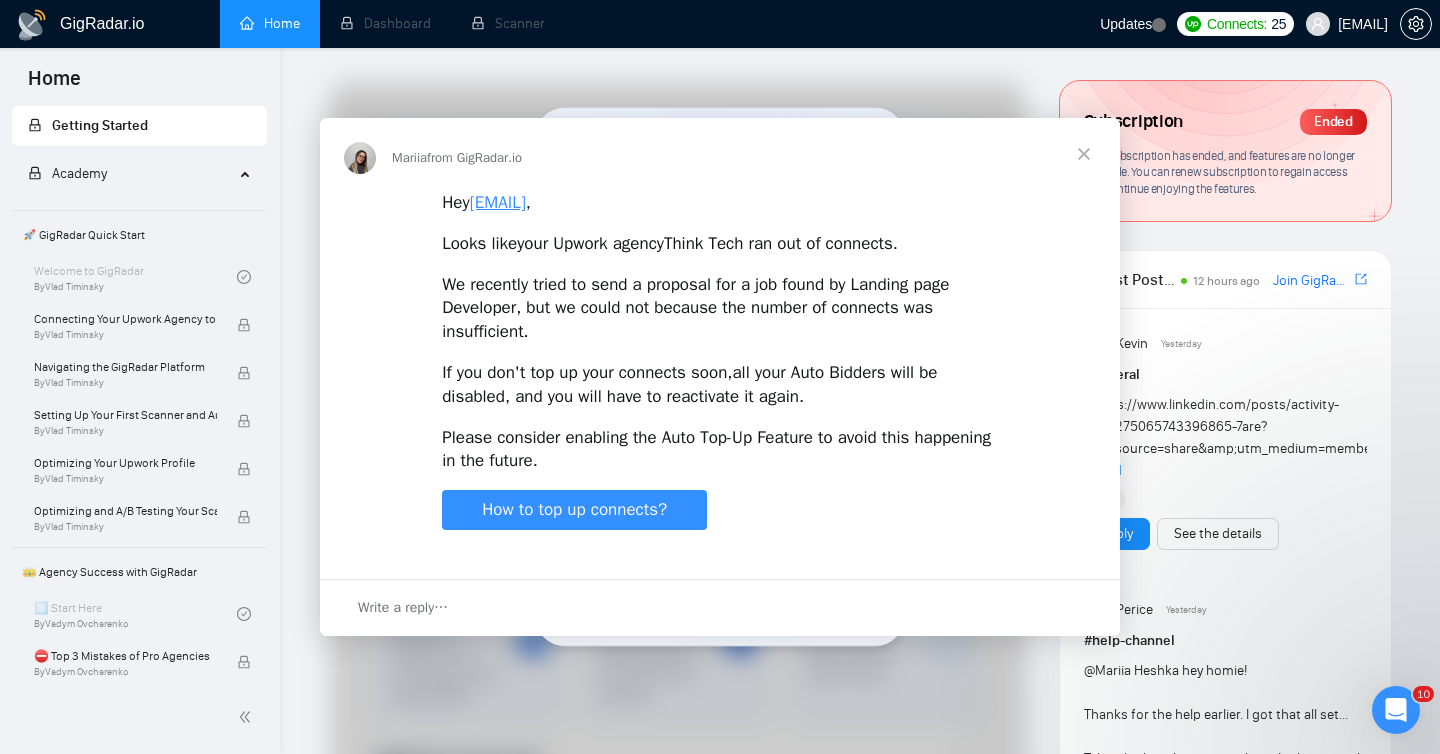 scroll, scrollTop: 0, scrollLeft: 0, axis: both 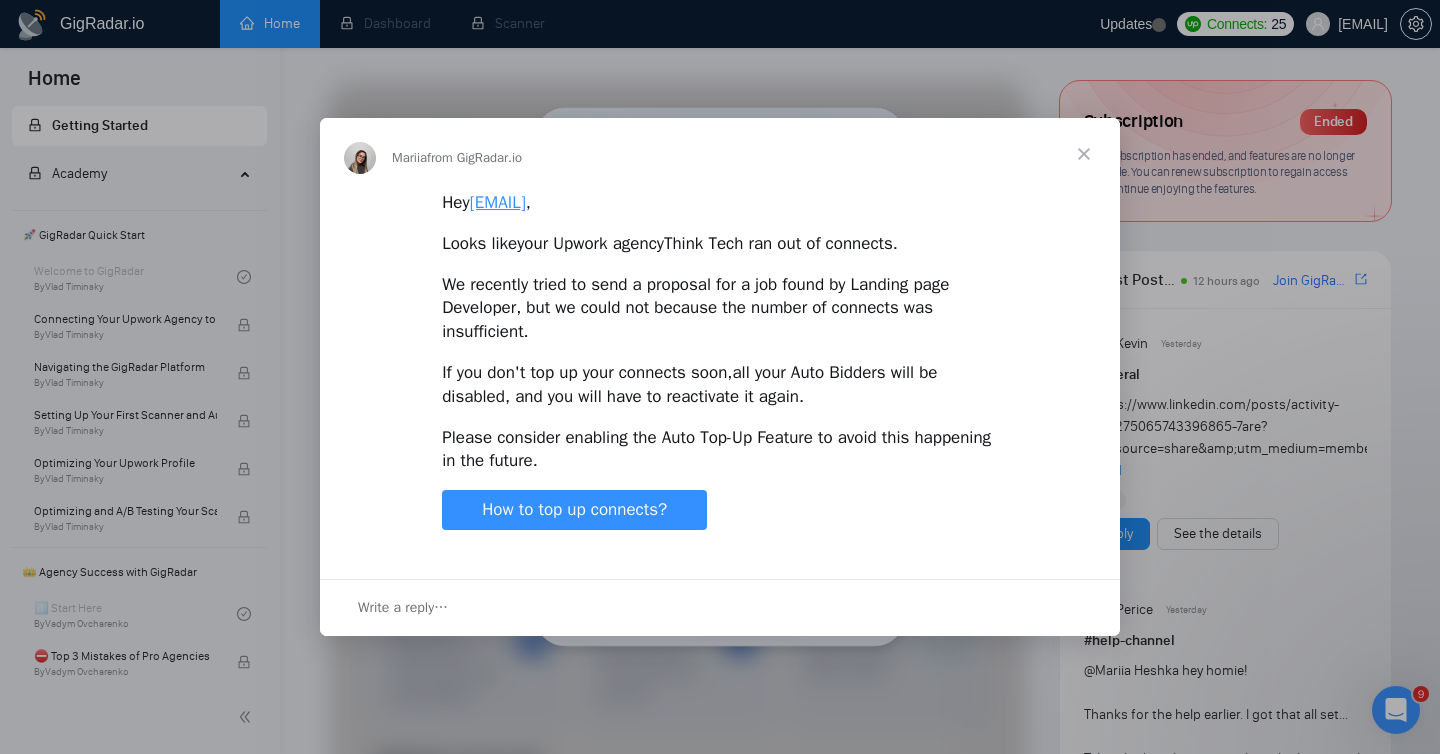 click at bounding box center (1084, 154) 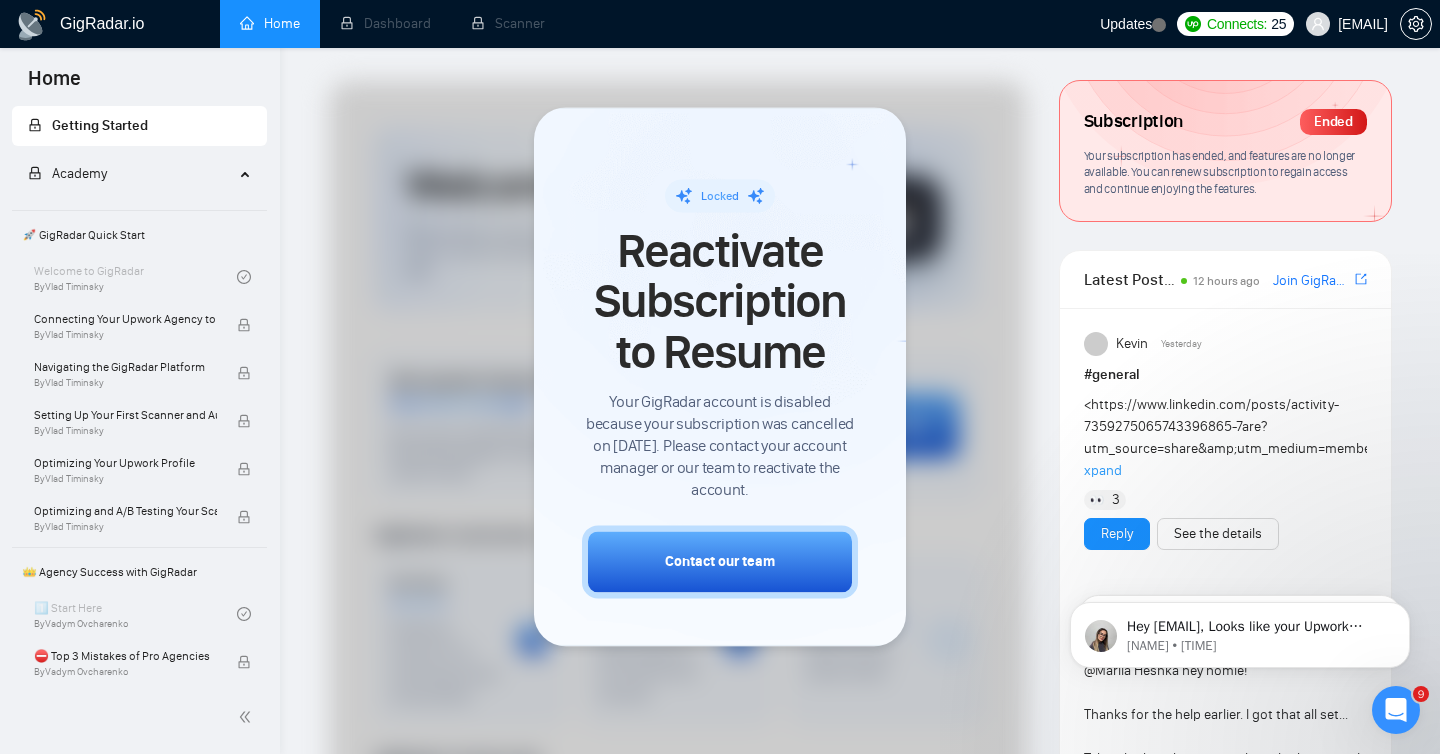 scroll, scrollTop: 0, scrollLeft: 0, axis: both 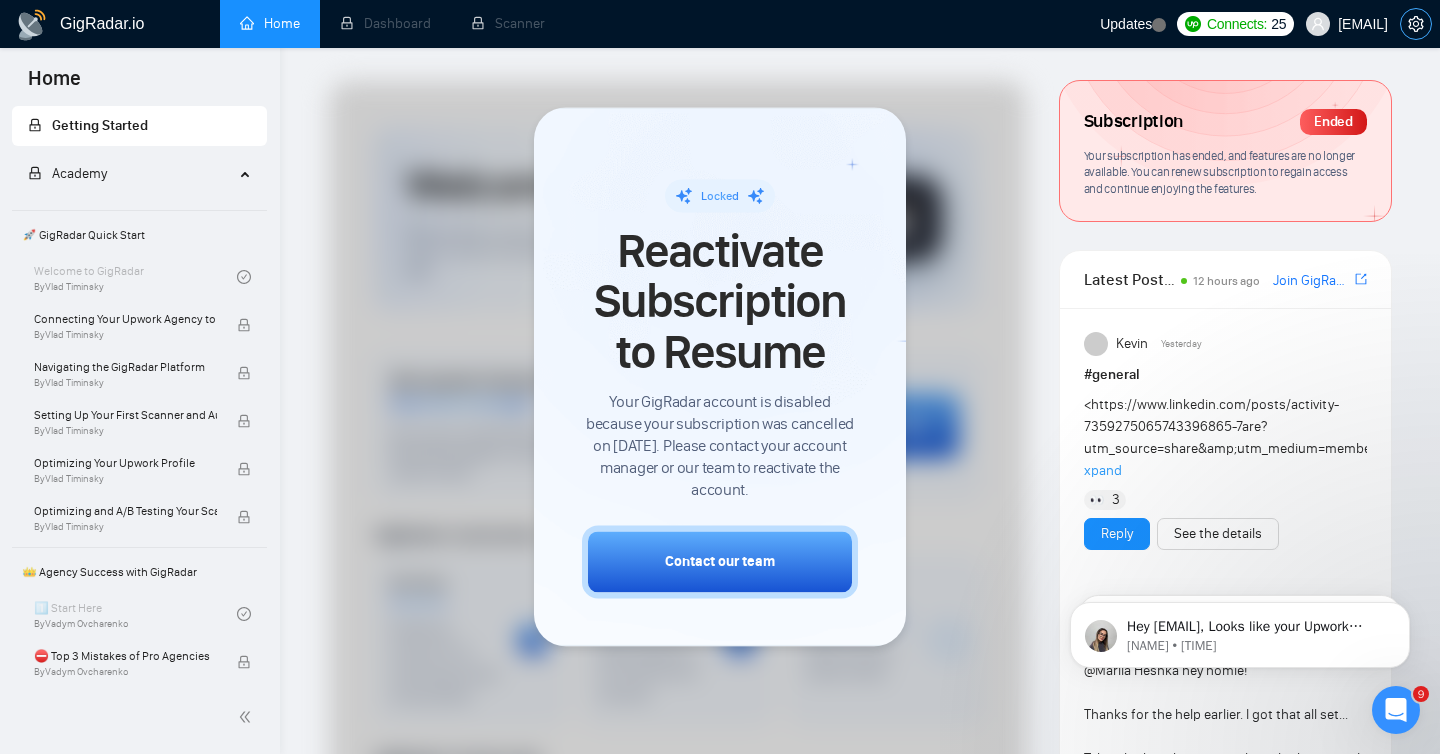 click 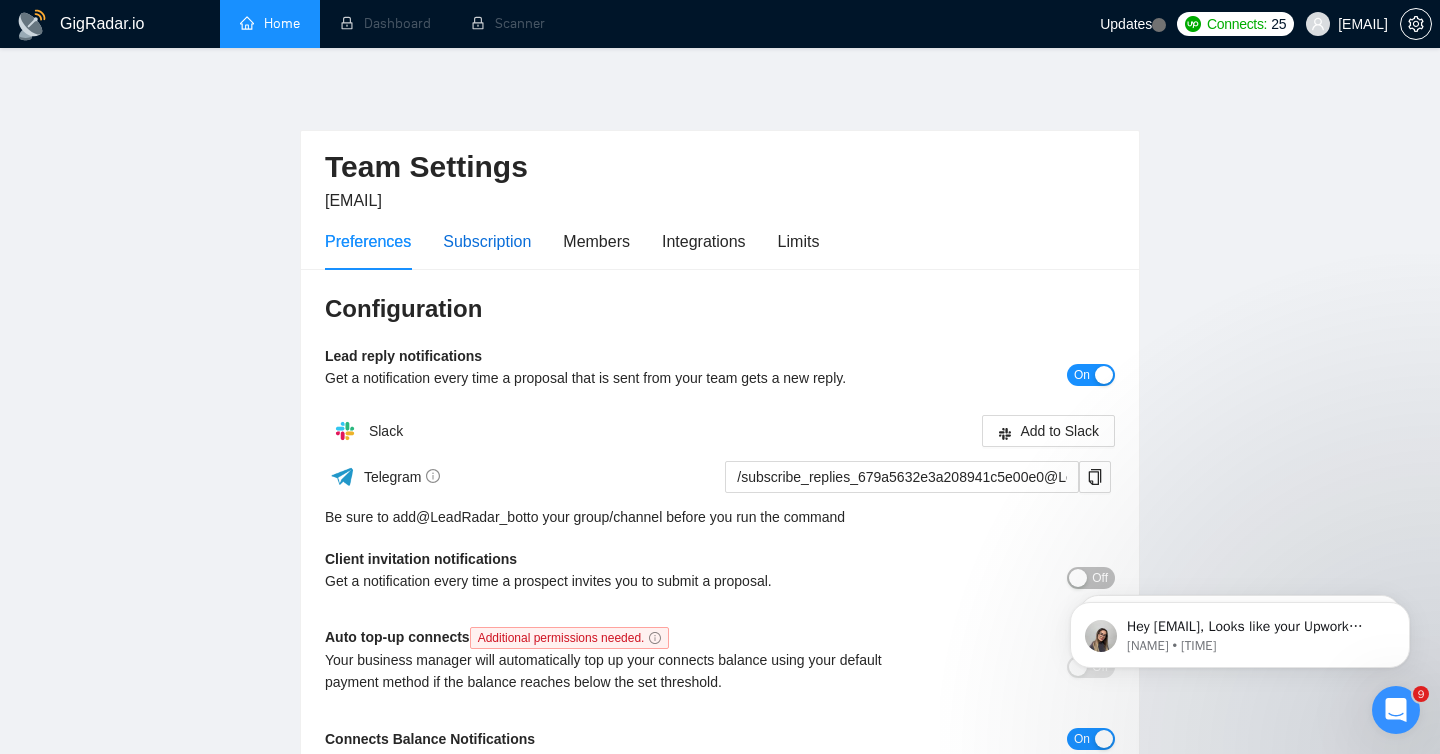 click on "Subscription" at bounding box center (487, 241) 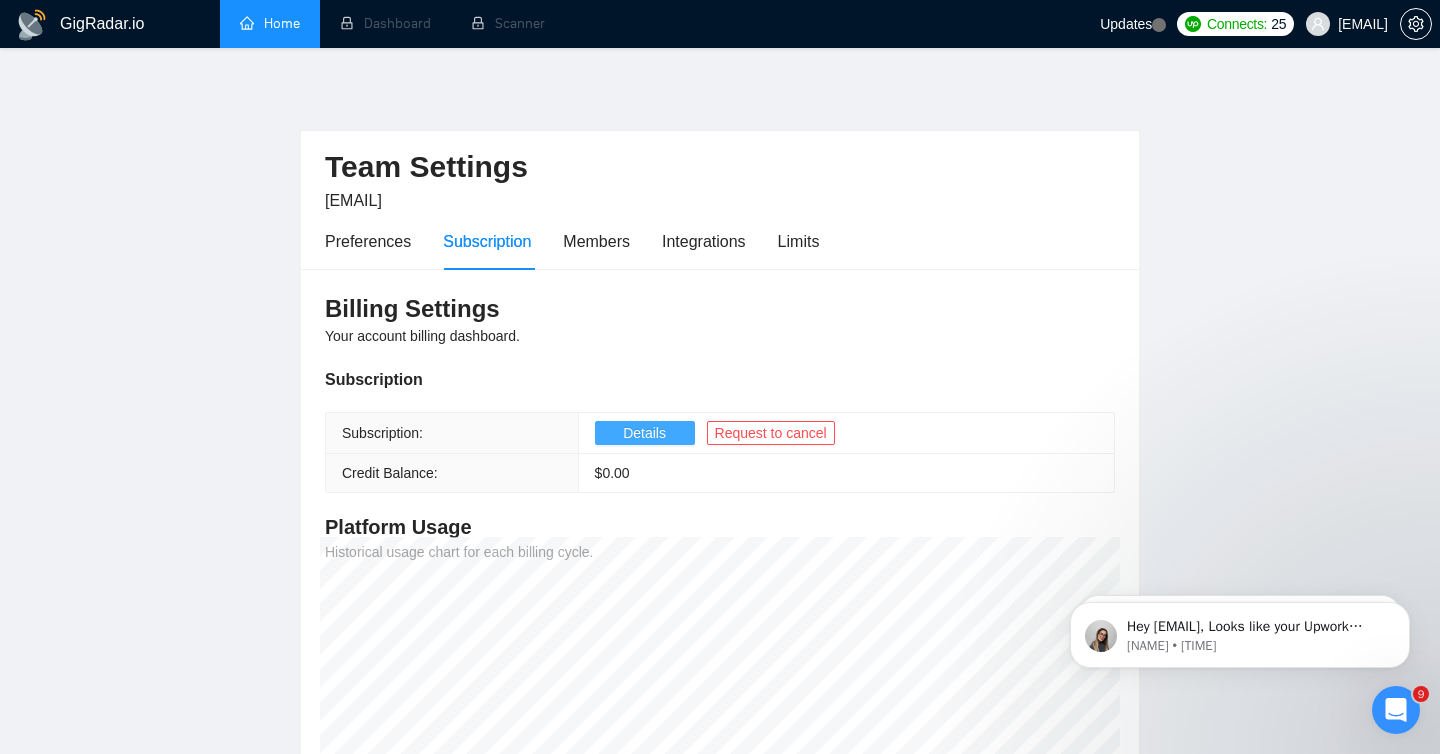 click on "Details" at bounding box center (644, 433) 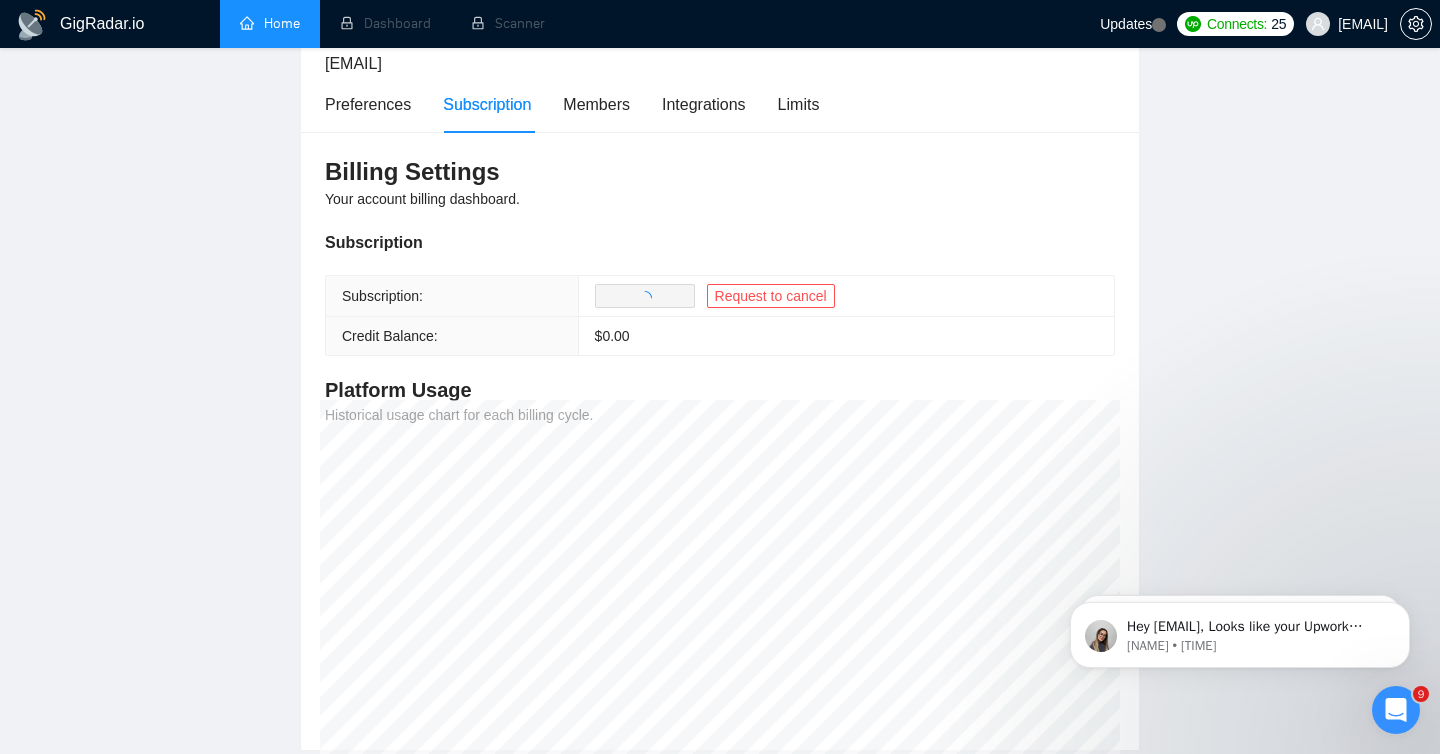 scroll, scrollTop: 141, scrollLeft: 0, axis: vertical 